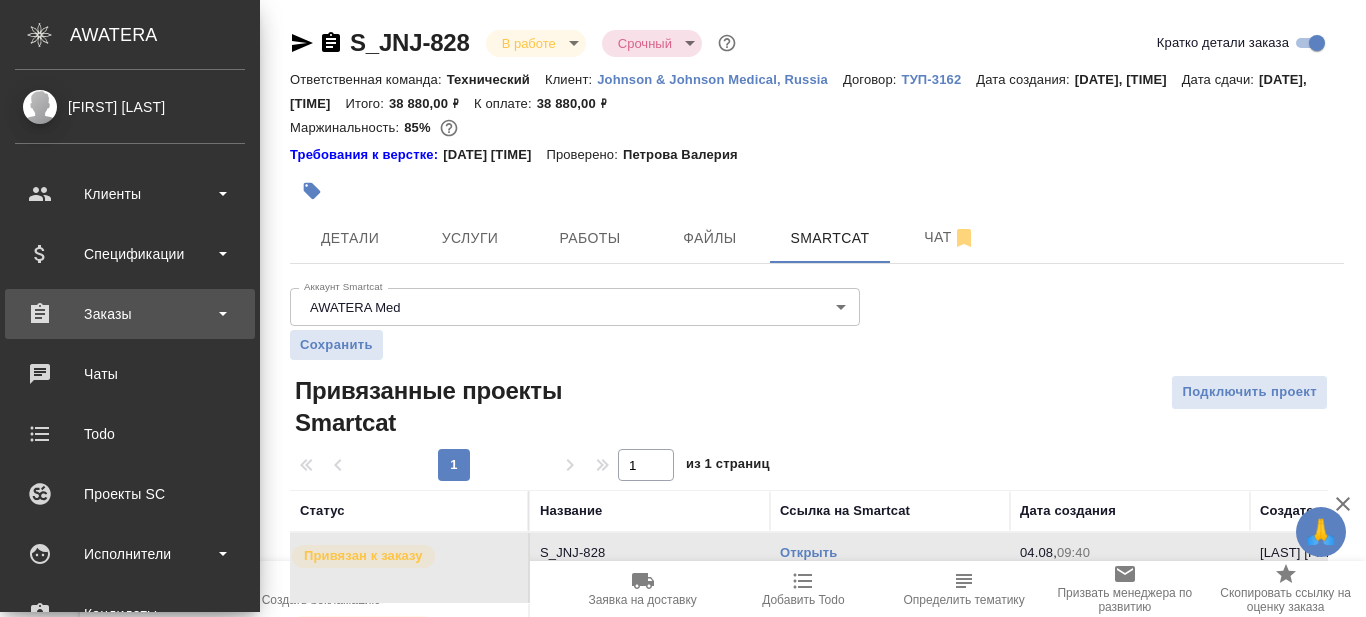 scroll, scrollTop: 0, scrollLeft: 0, axis: both 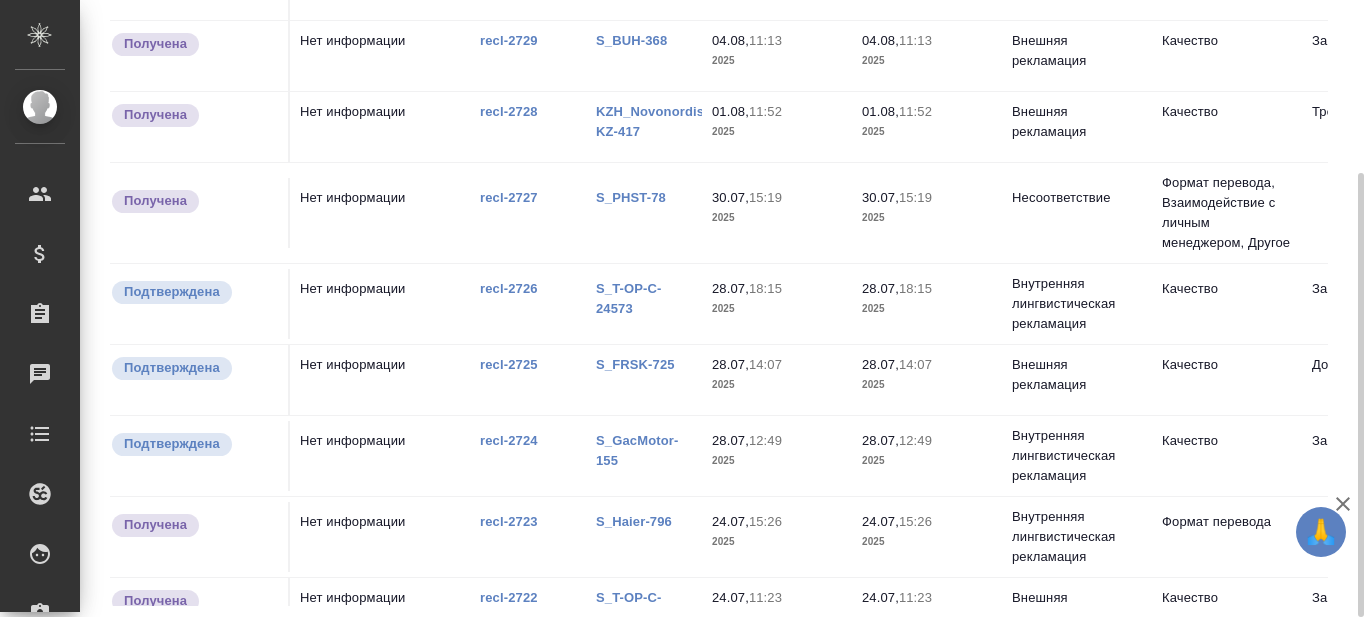 click on "S_FRSK-725" at bounding box center [635, 364] 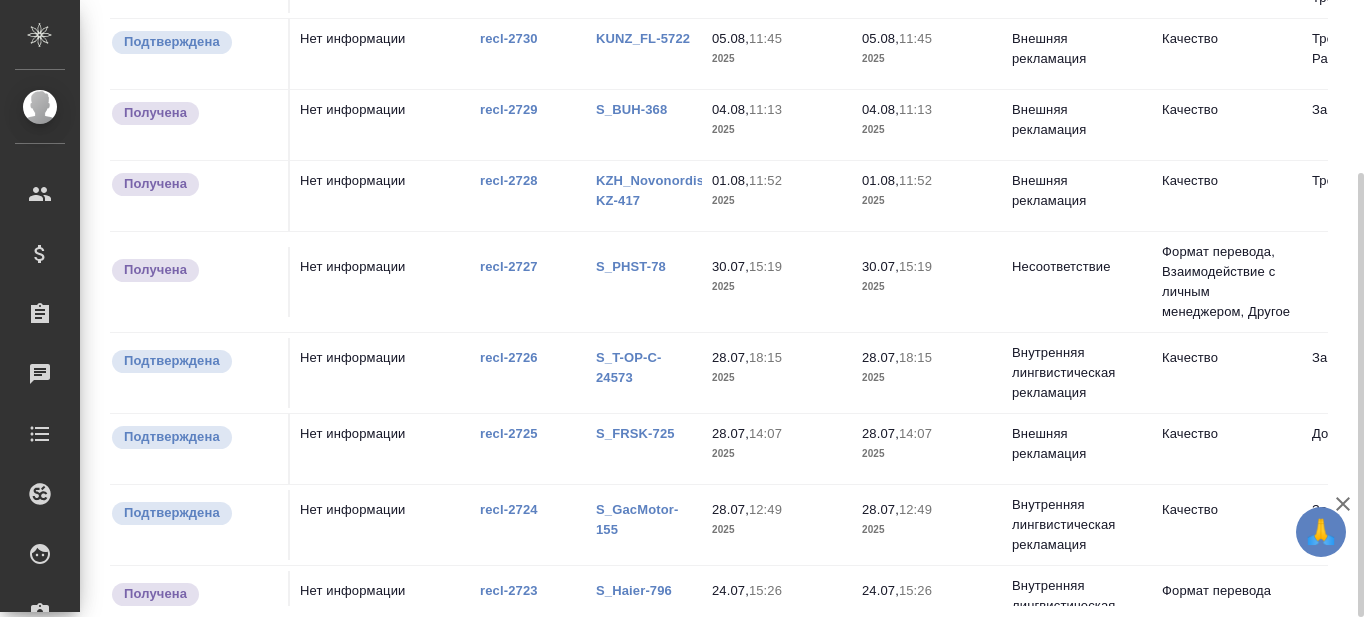 scroll, scrollTop: 0, scrollLeft: 0, axis: both 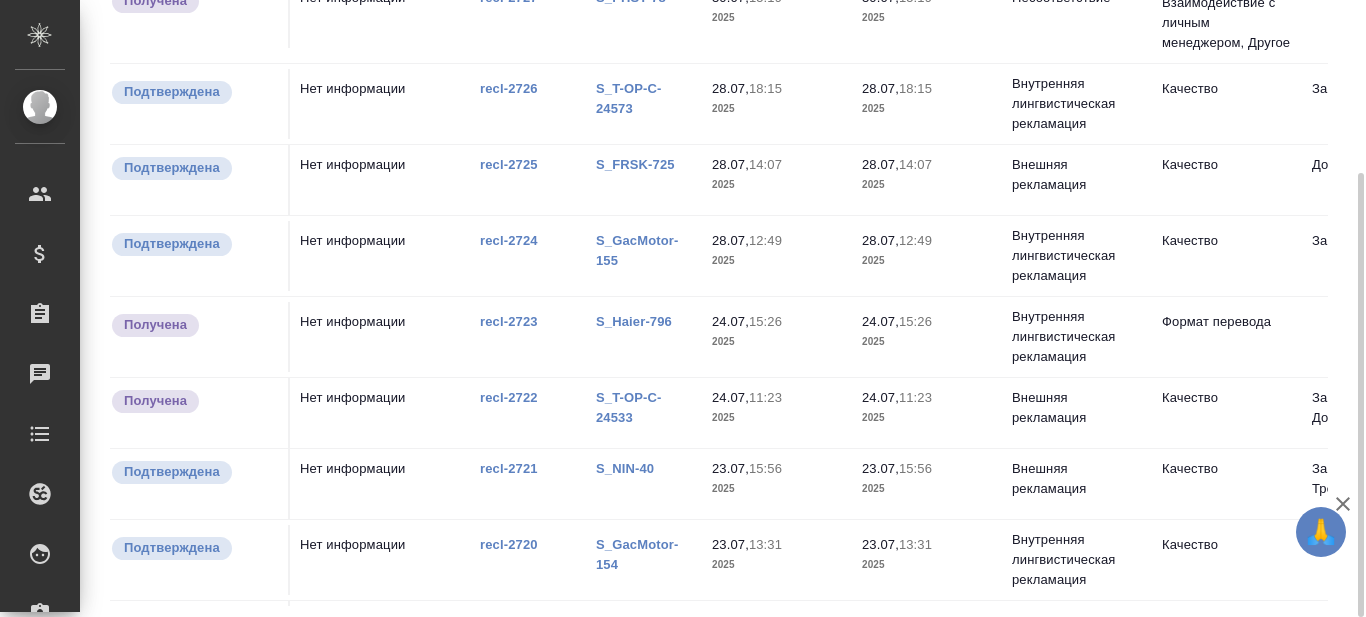 click on "S_FRSK-725" at bounding box center [635, 164] 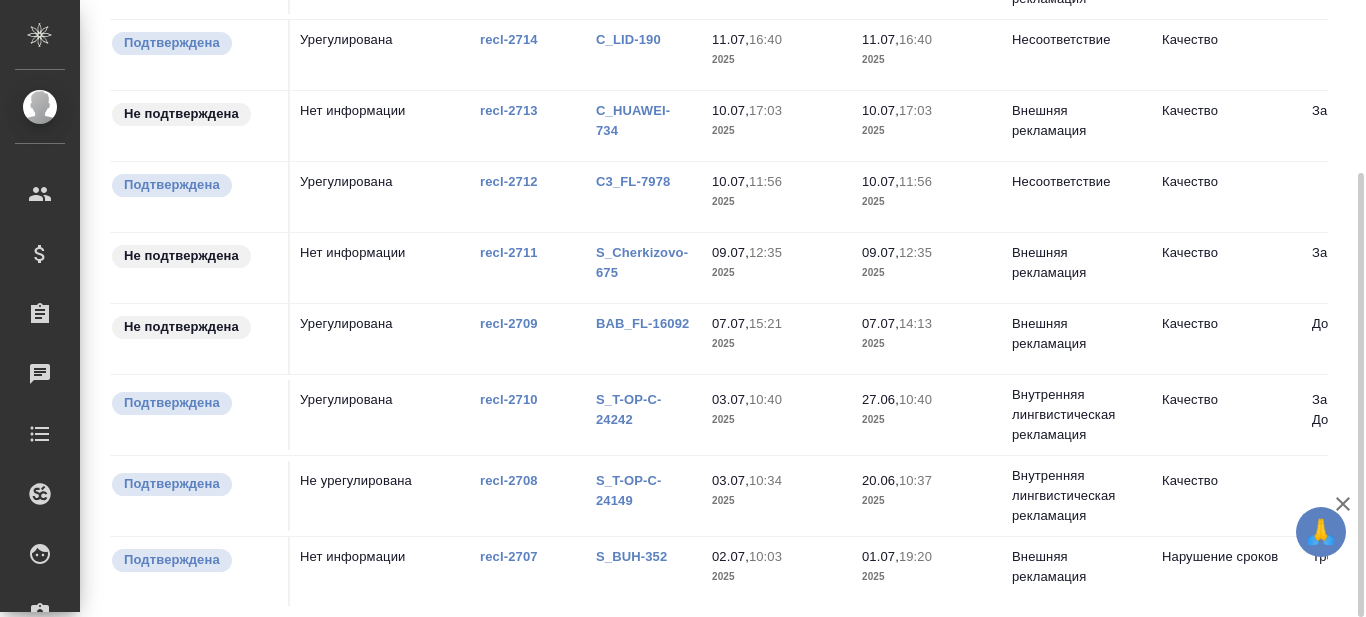 scroll, scrollTop: 1283, scrollLeft: 0, axis: vertical 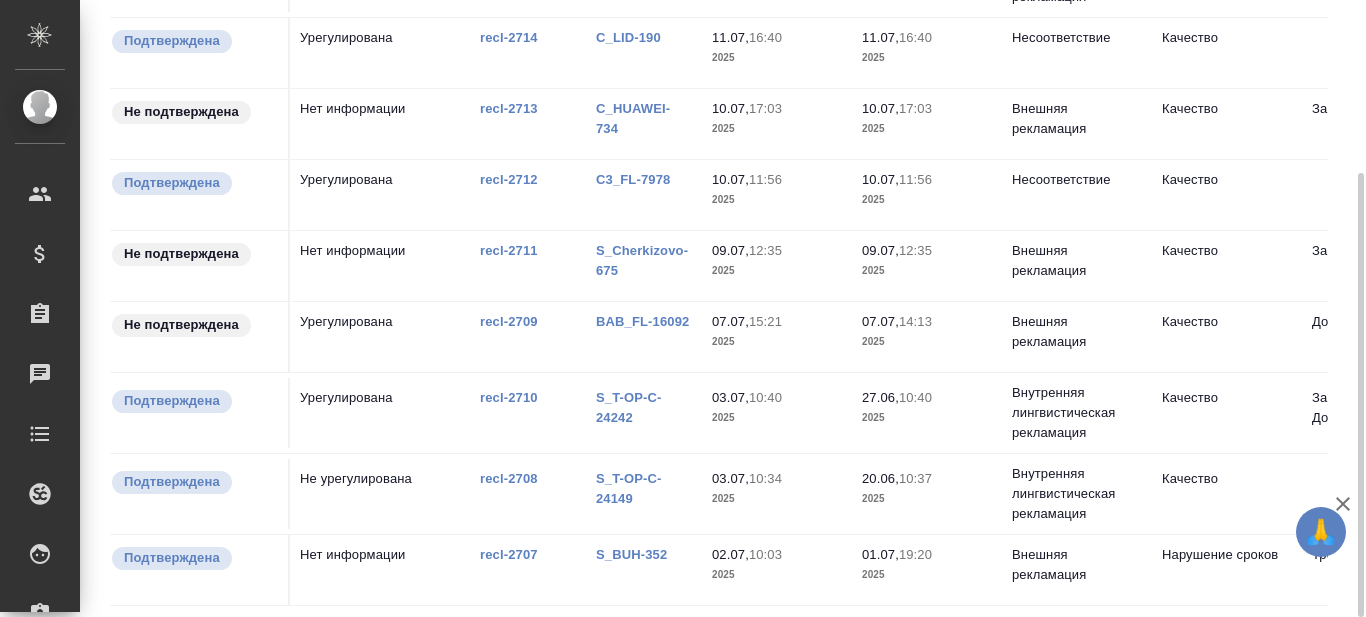 click on "S_BUH-352" at bounding box center (631, 554) 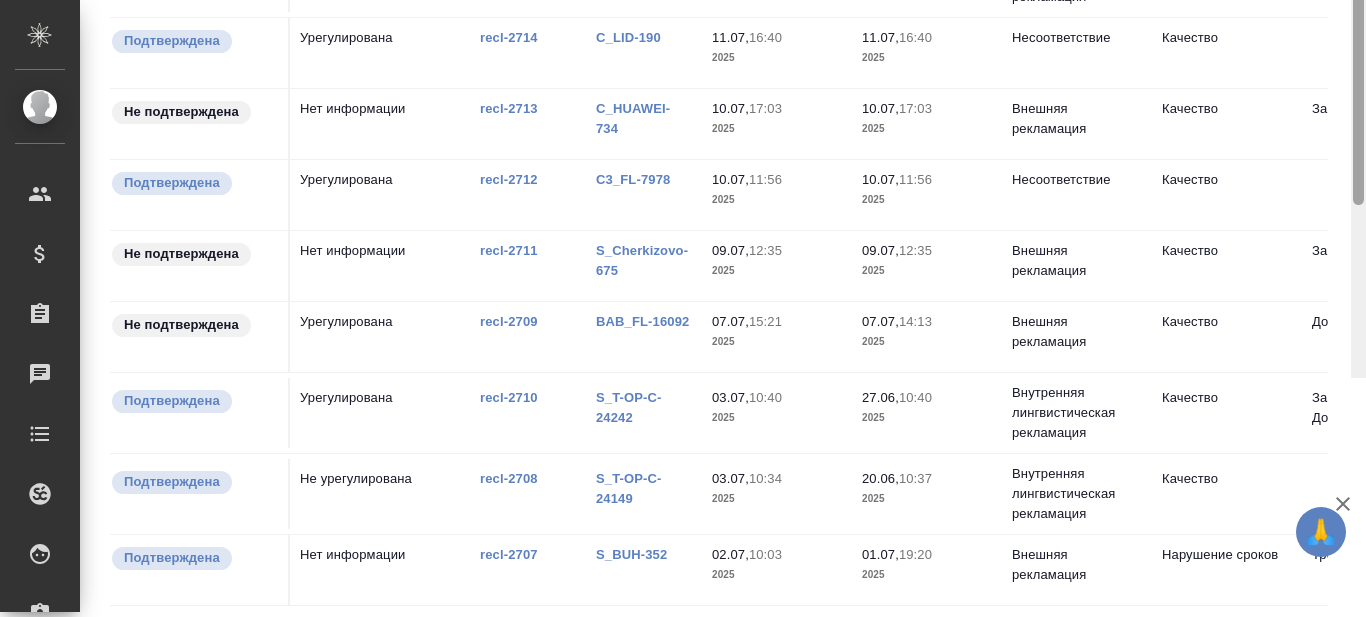 scroll, scrollTop: 0, scrollLeft: 0, axis: both 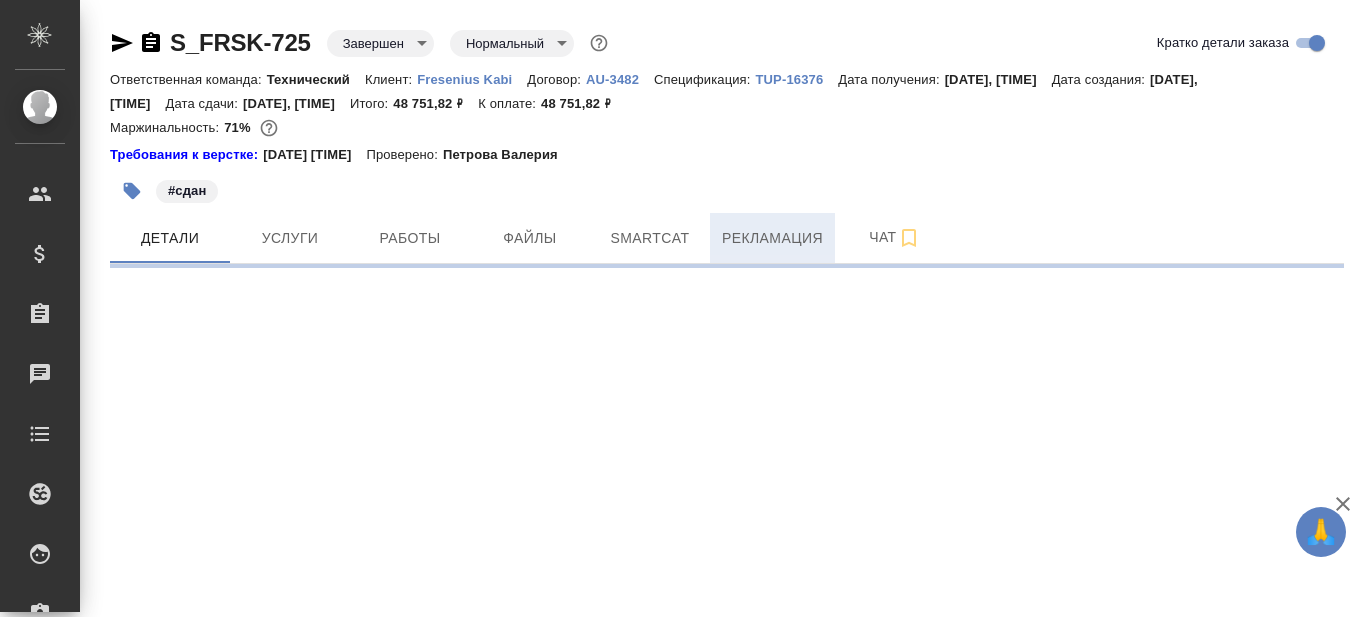 select on "RU" 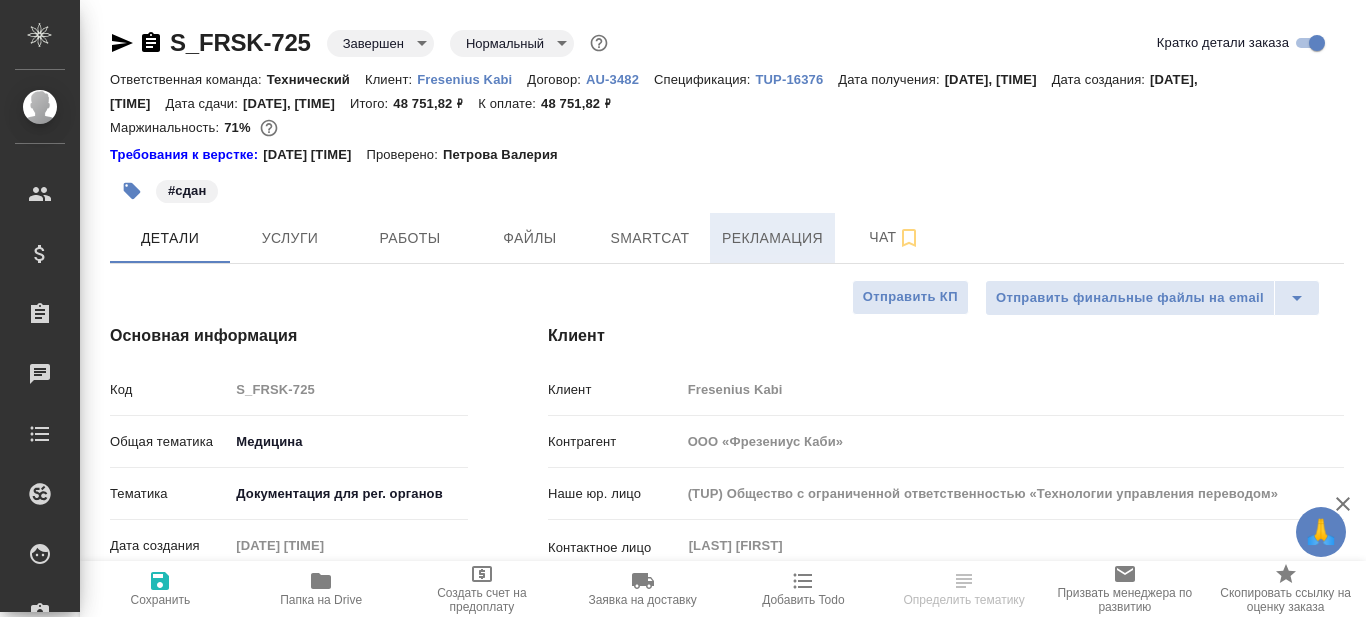 type on "x" 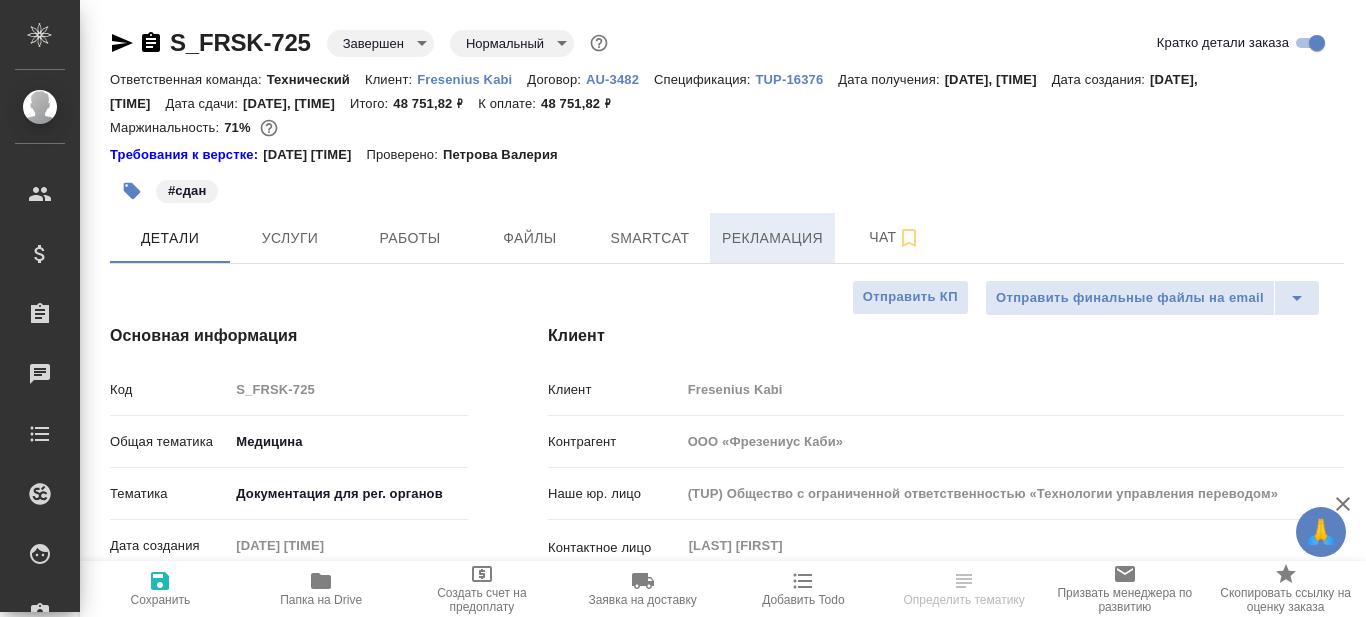 click on "Рекламация" at bounding box center [772, 238] 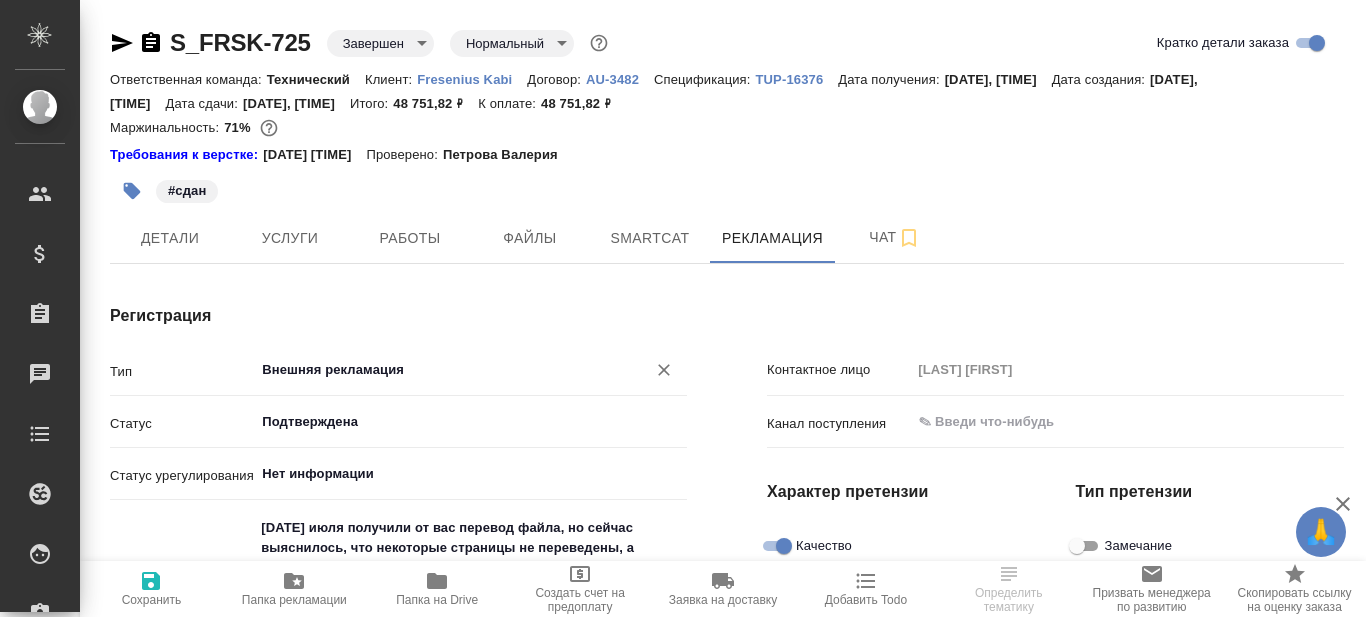 type on "x" 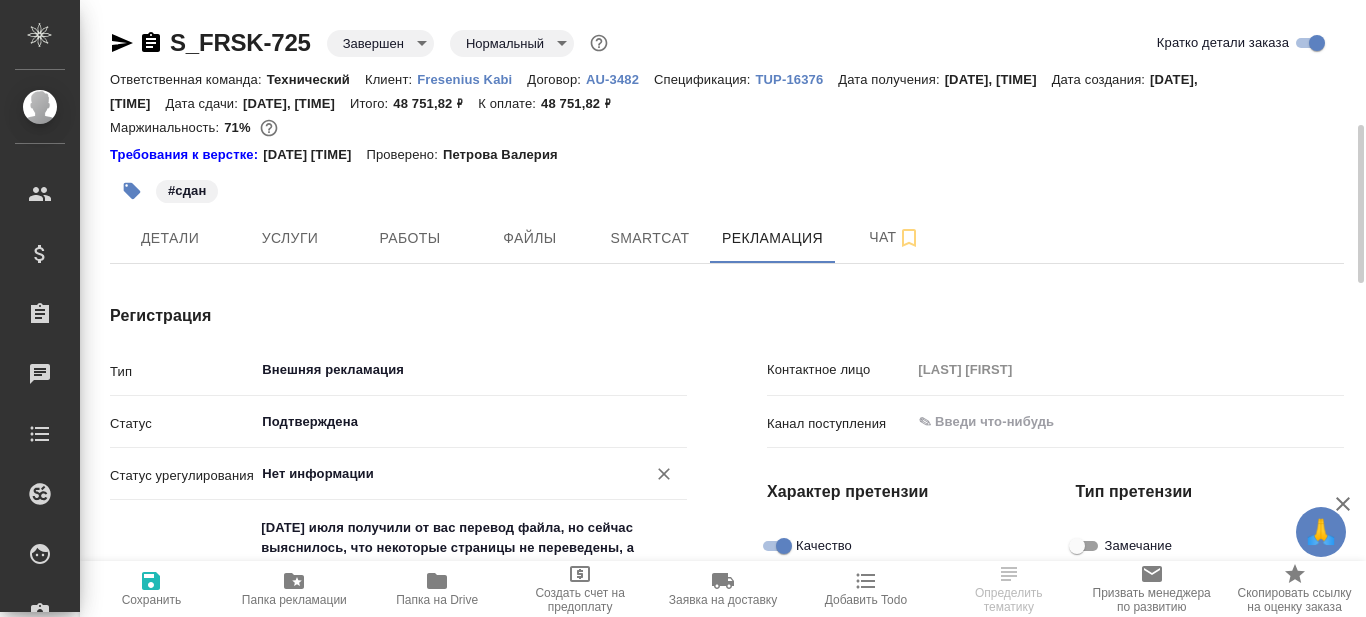 scroll, scrollTop: 100, scrollLeft: 0, axis: vertical 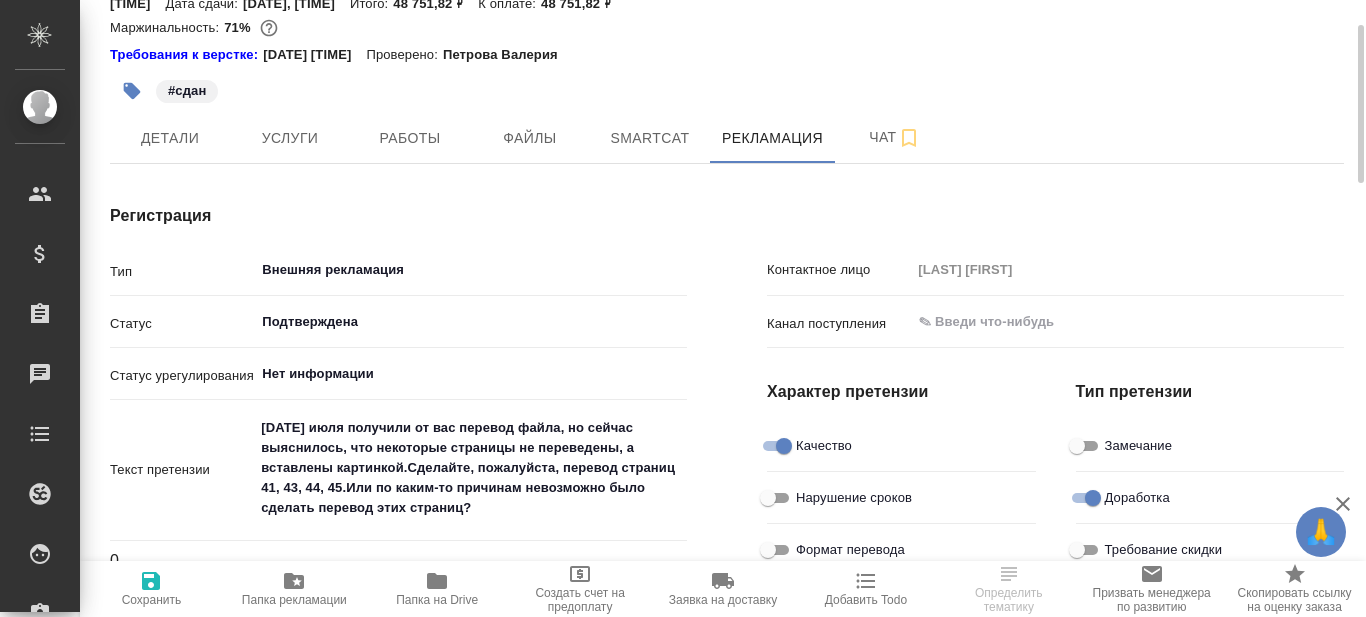 type on "x" 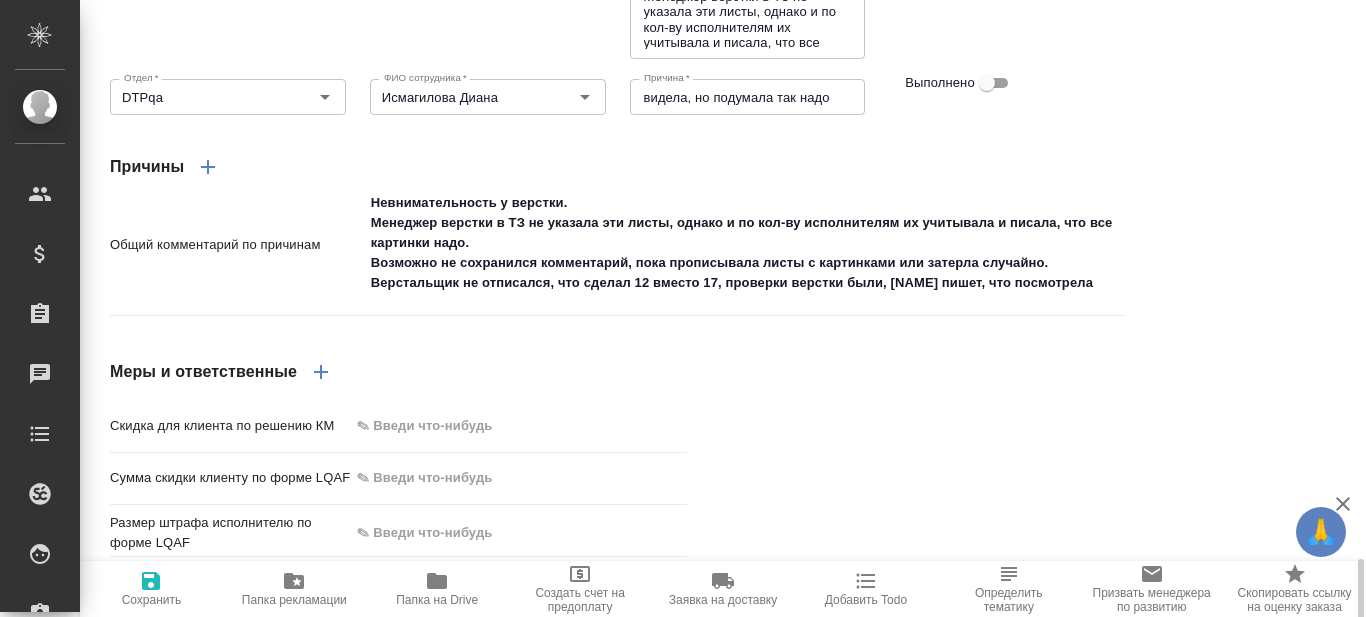 scroll, scrollTop: 1786, scrollLeft: 0, axis: vertical 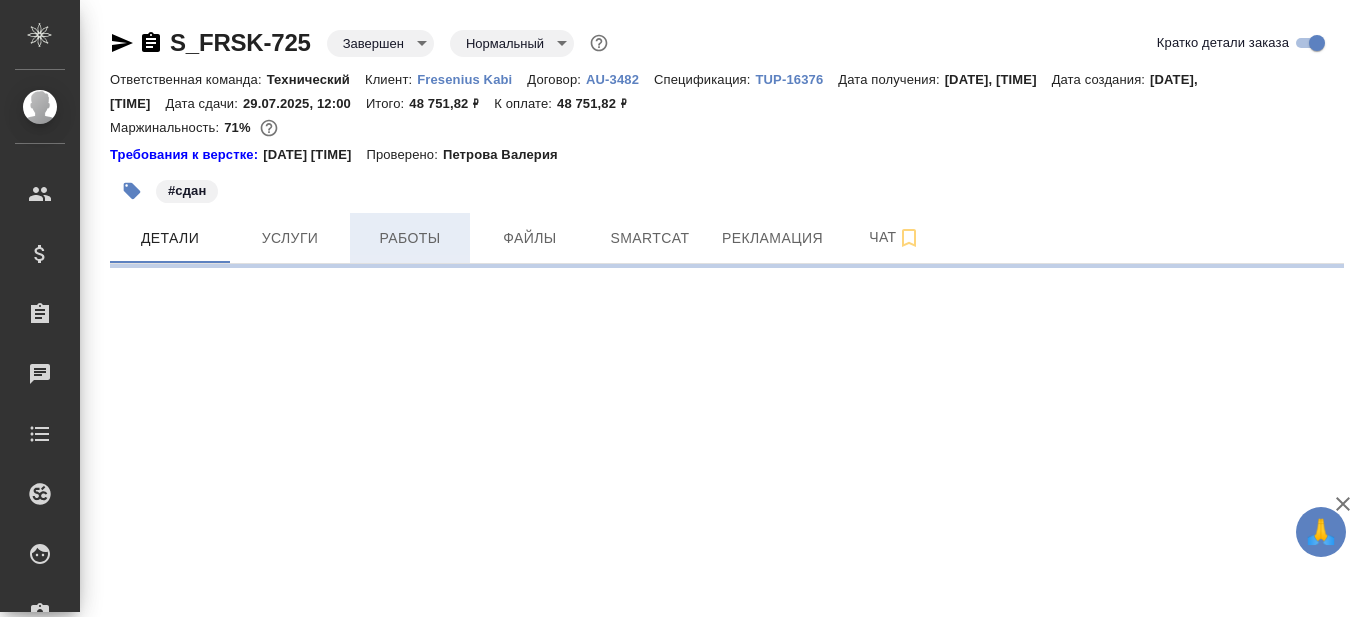 select on "RU" 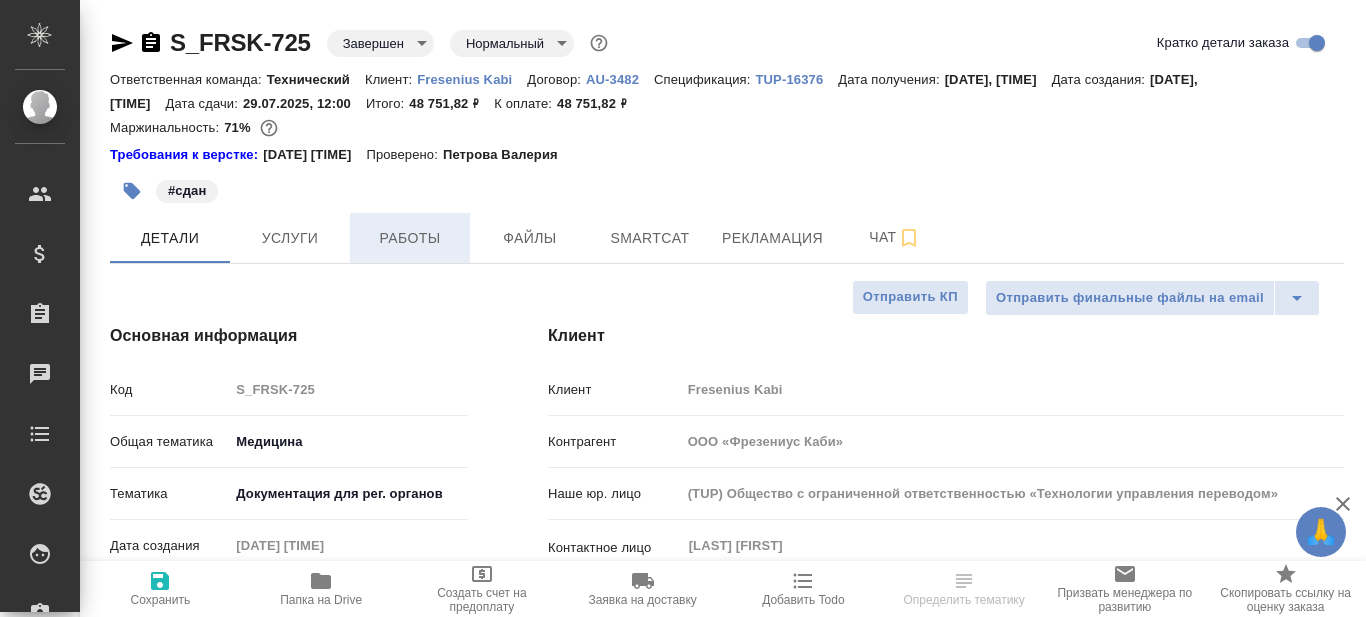 type on "x" 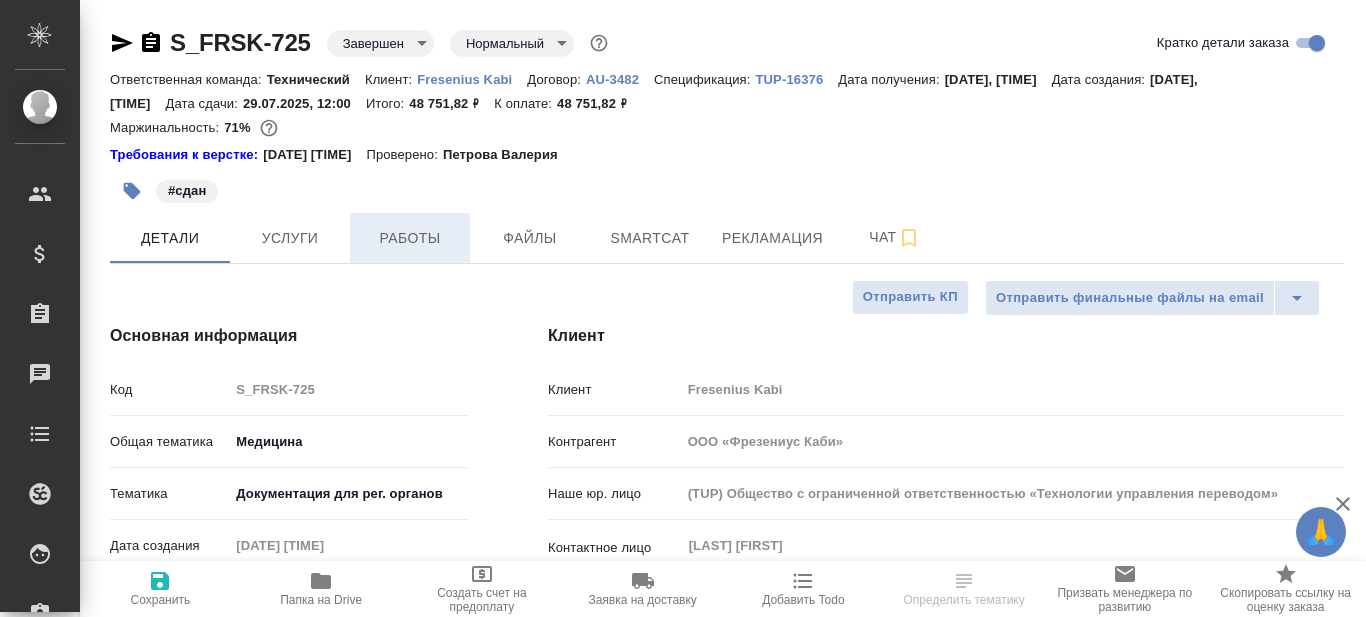 type on "x" 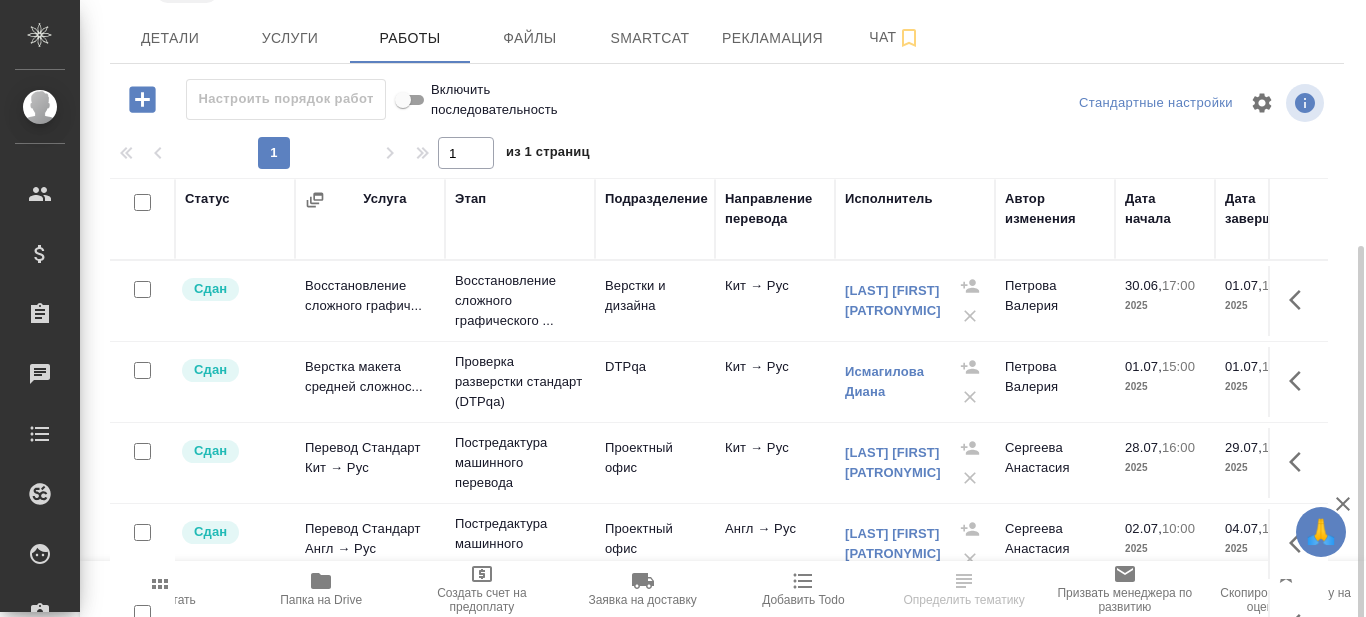 scroll, scrollTop: 262, scrollLeft: 0, axis: vertical 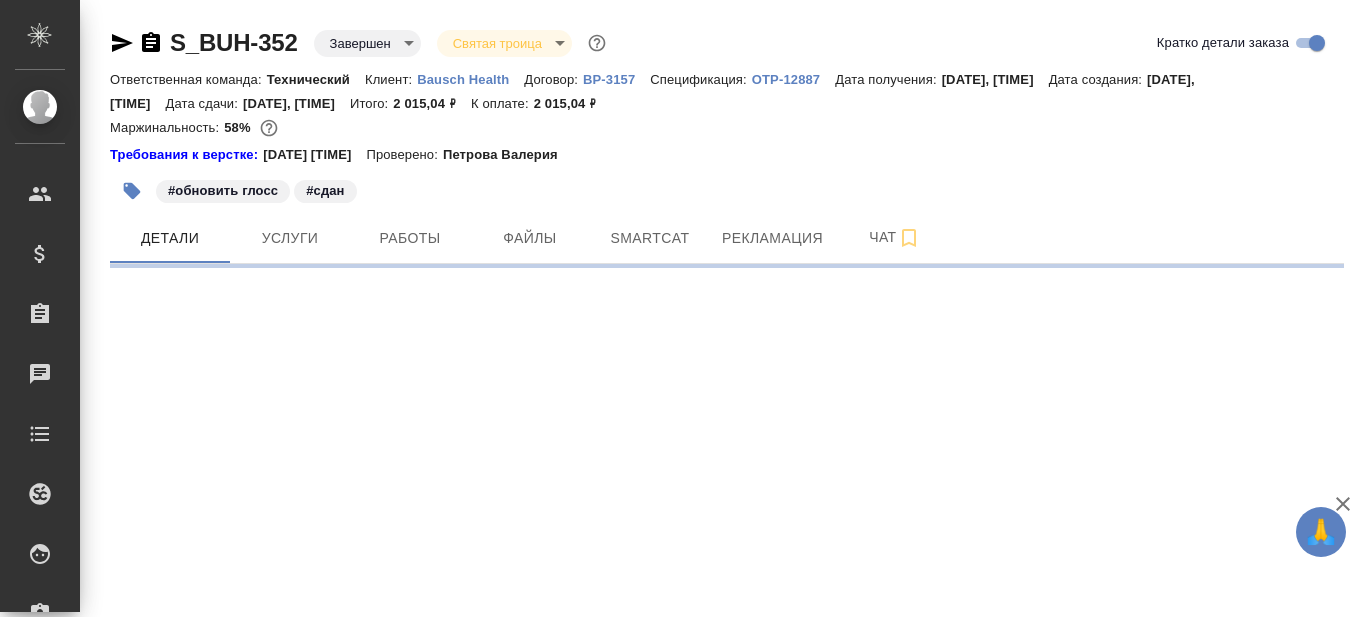 select on "RU" 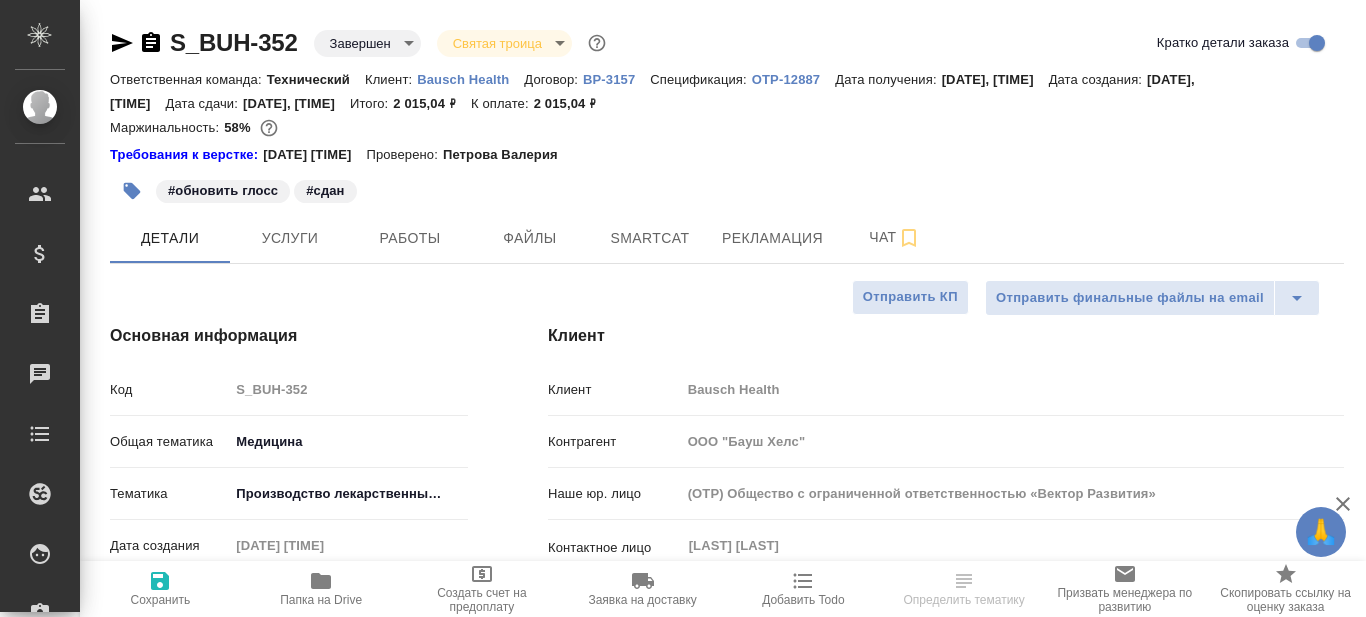 type on "x" 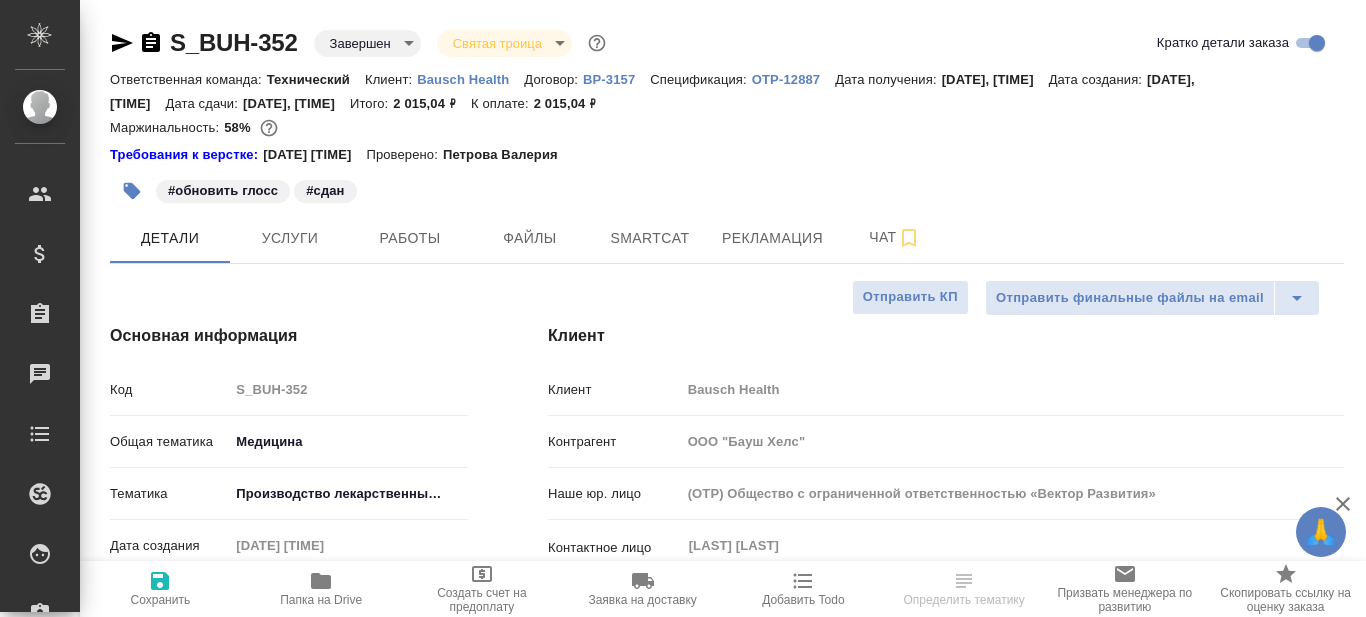type on "x" 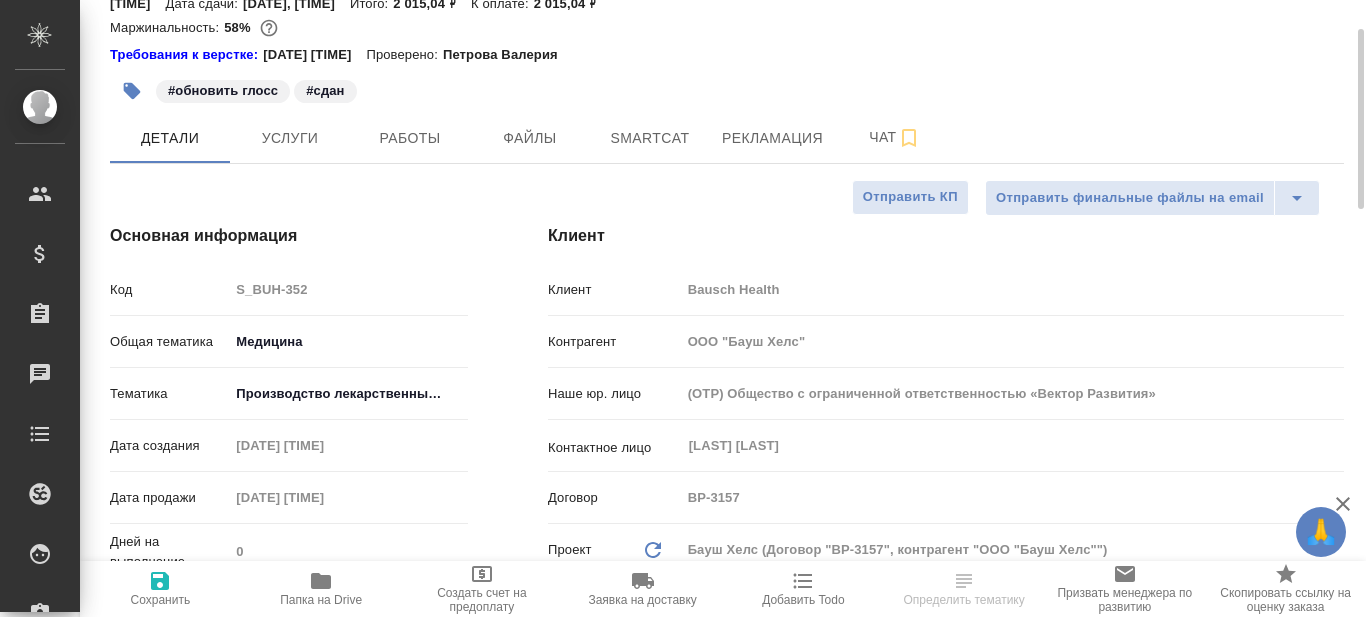 scroll, scrollTop: 0, scrollLeft: 0, axis: both 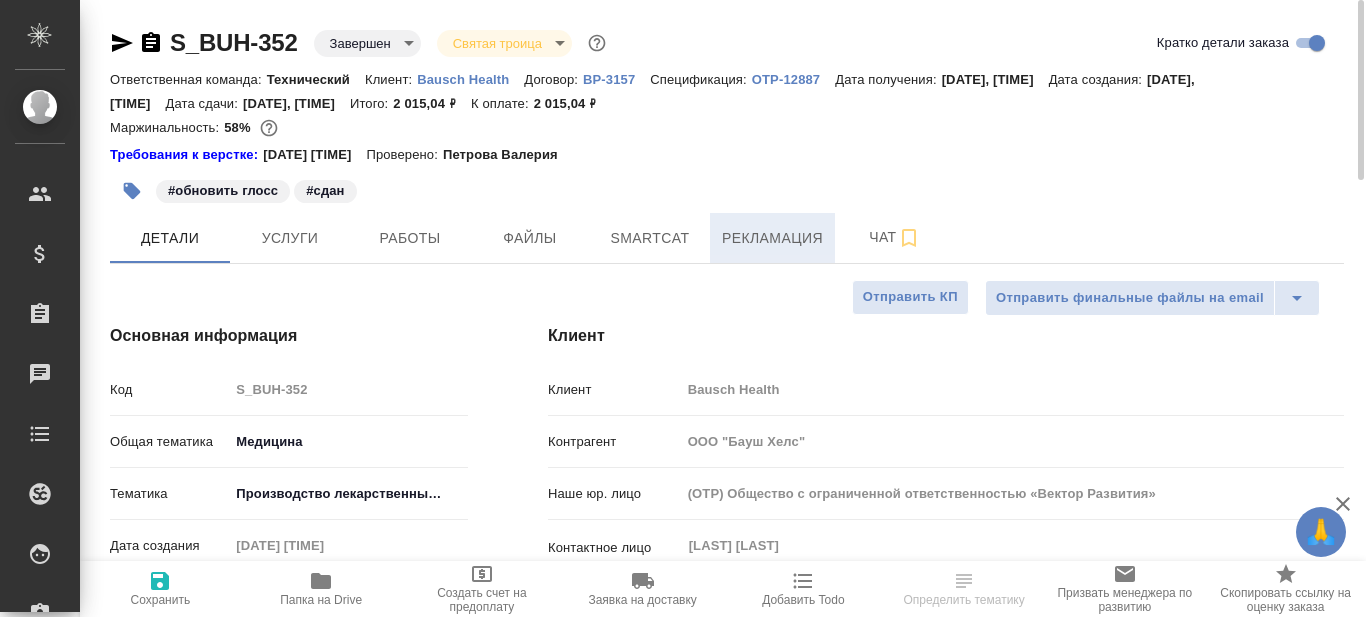 click on "Рекламация" at bounding box center (772, 238) 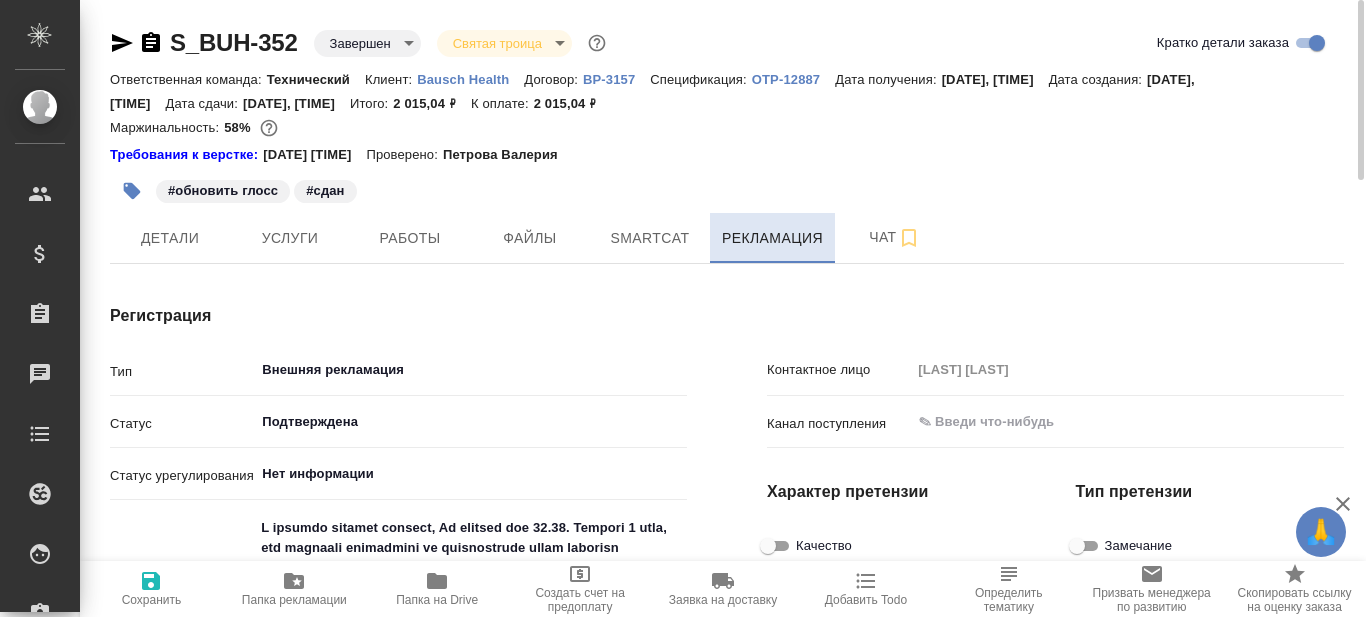 type on "x" 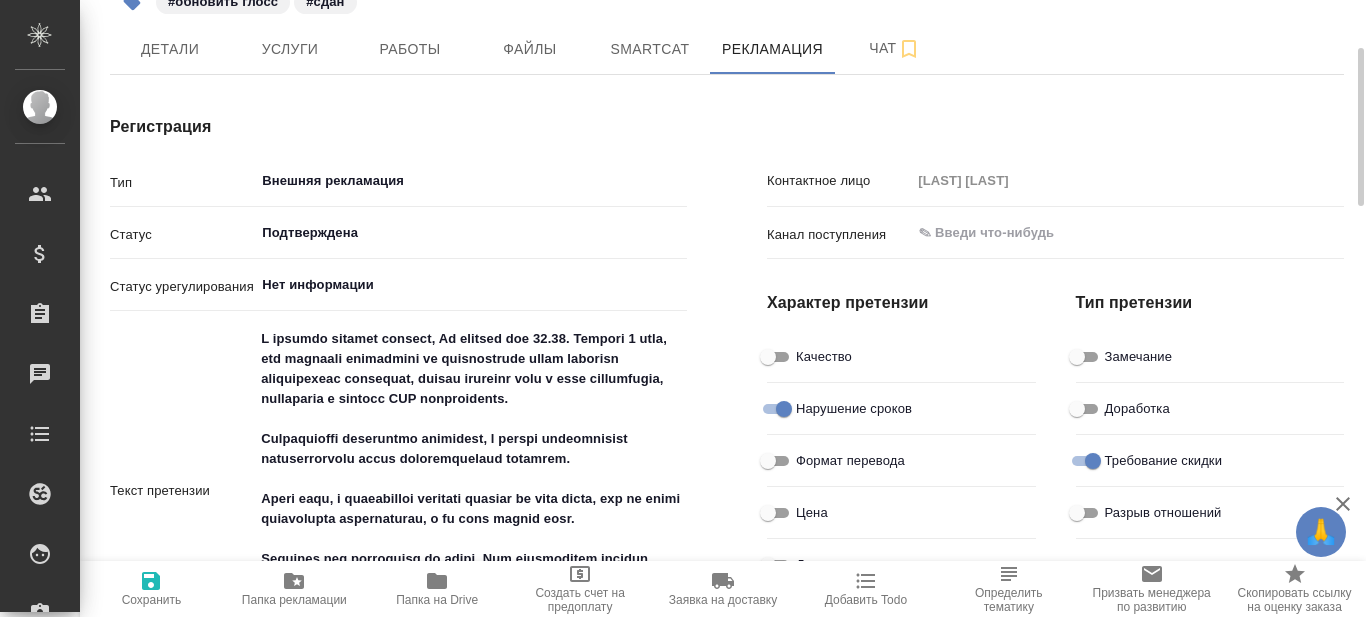 scroll, scrollTop: 0, scrollLeft: 0, axis: both 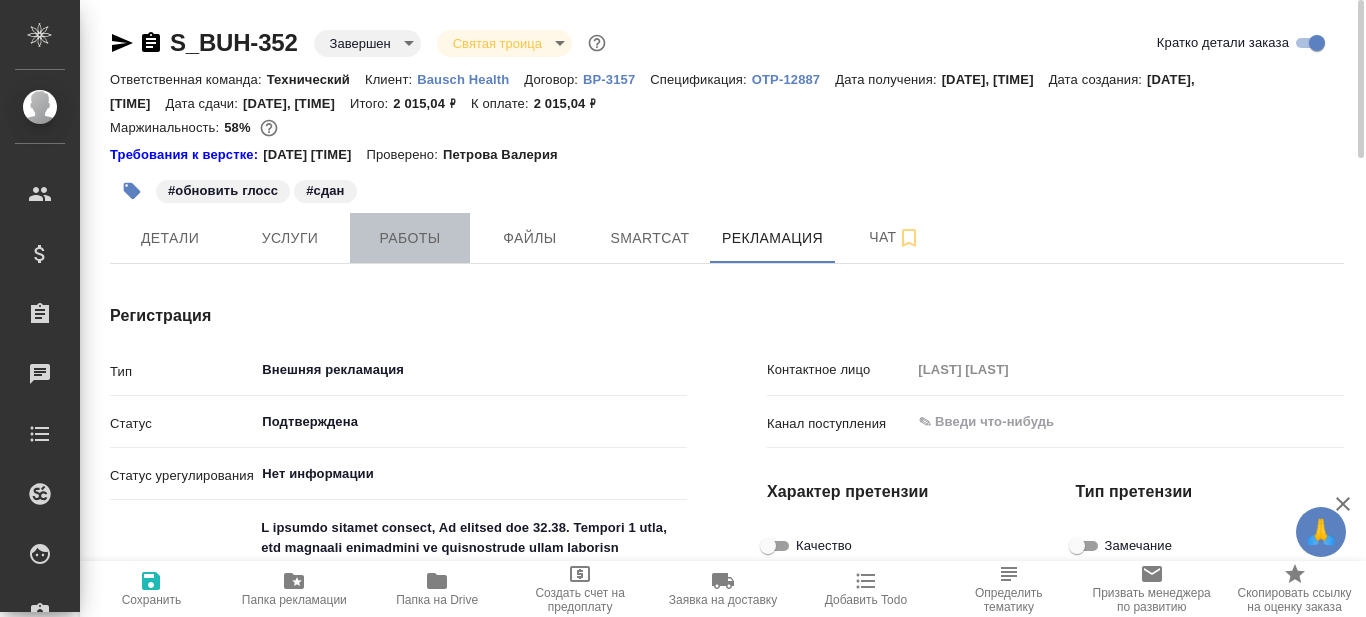 click on "Работы" at bounding box center [410, 238] 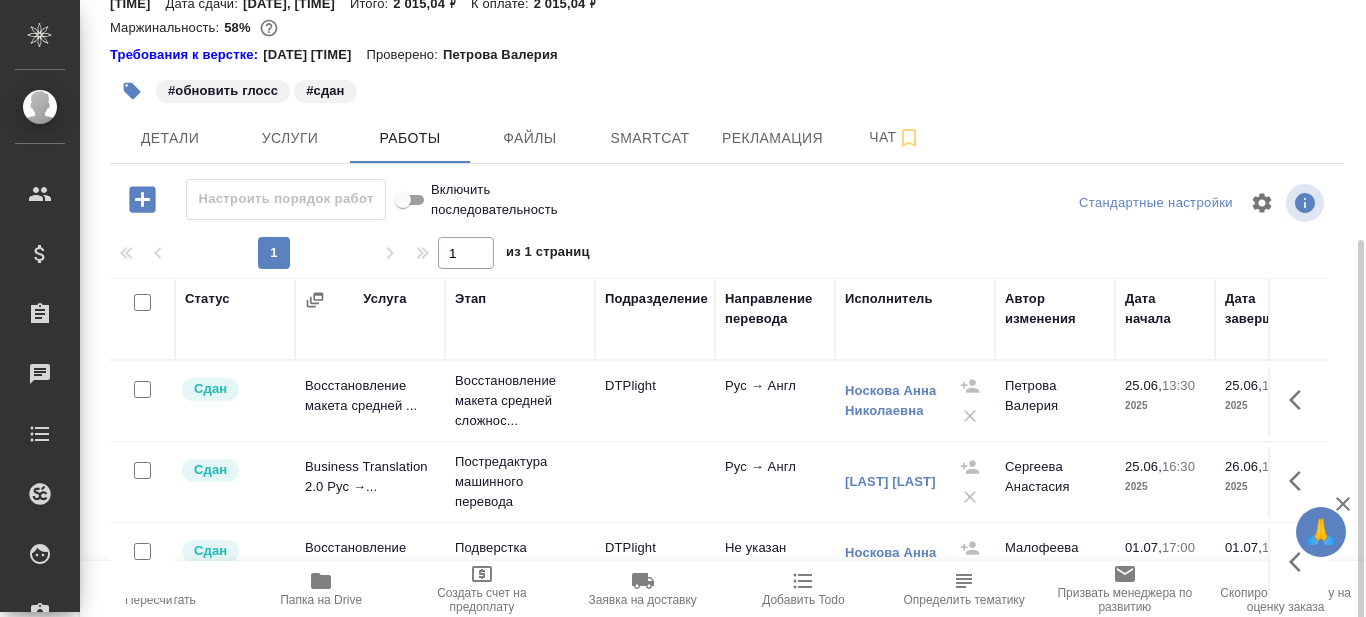 scroll, scrollTop: 200, scrollLeft: 0, axis: vertical 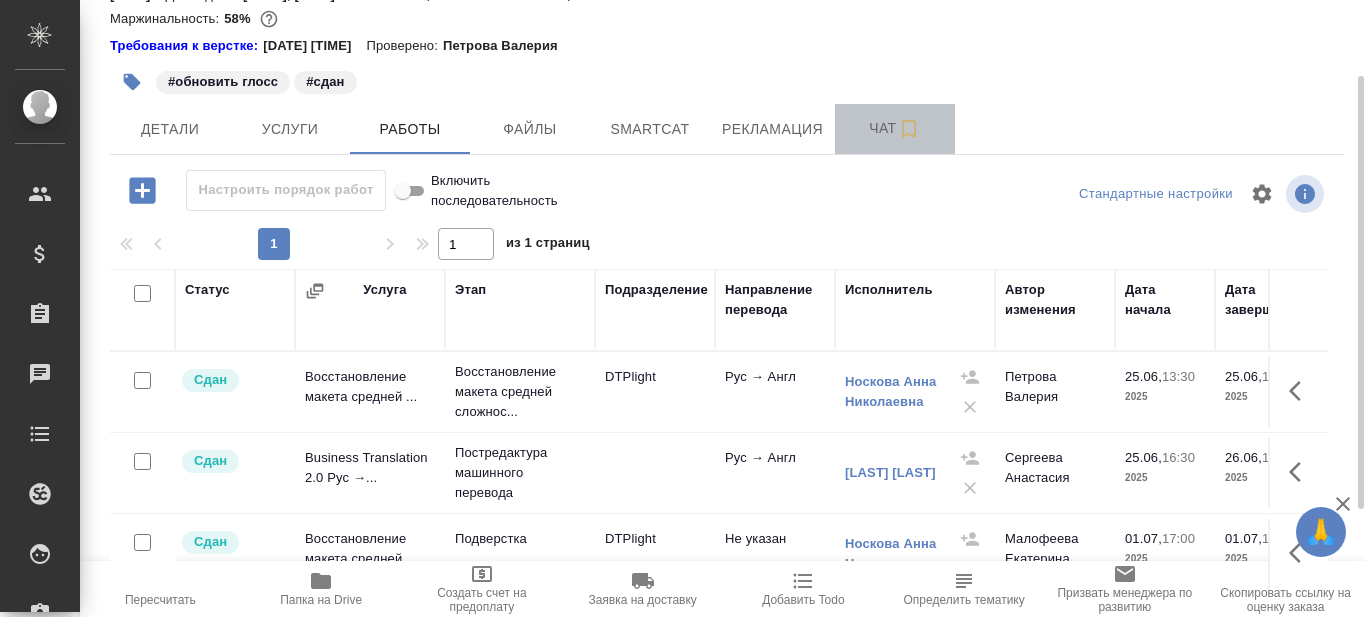 click on "Чат" at bounding box center (895, 128) 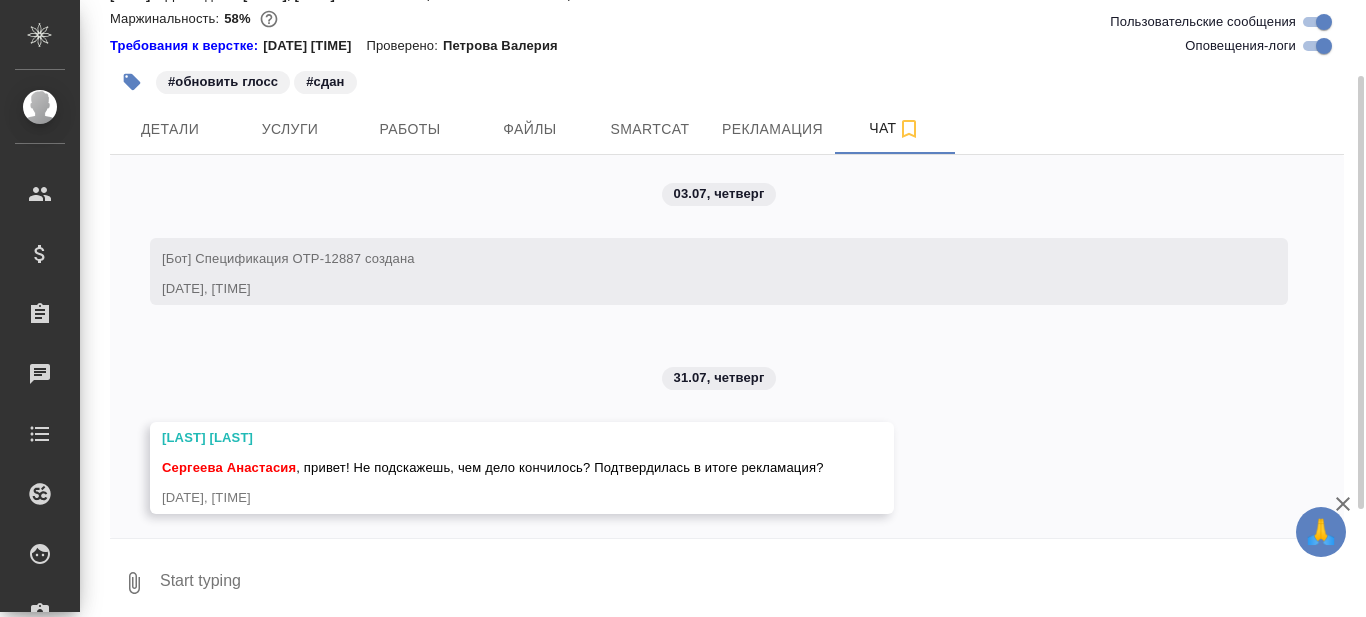 scroll, scrollTop: 7593, scrollLeft: 0, axis: vertical 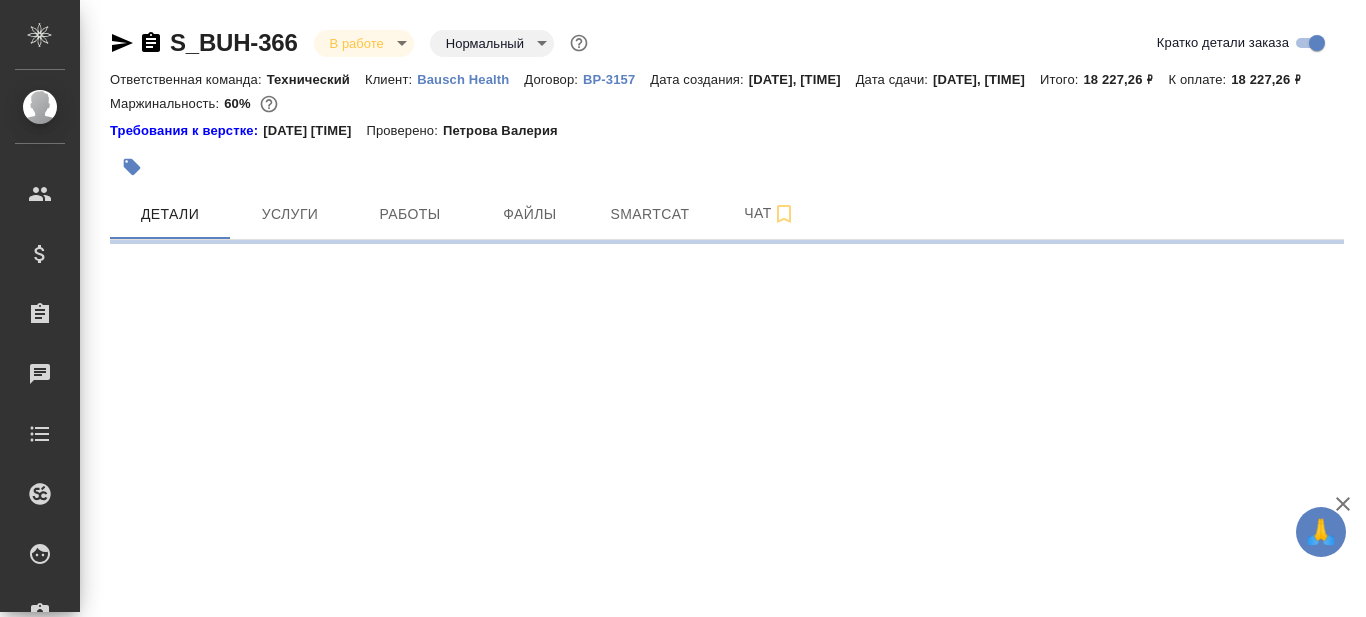 select on "RU" 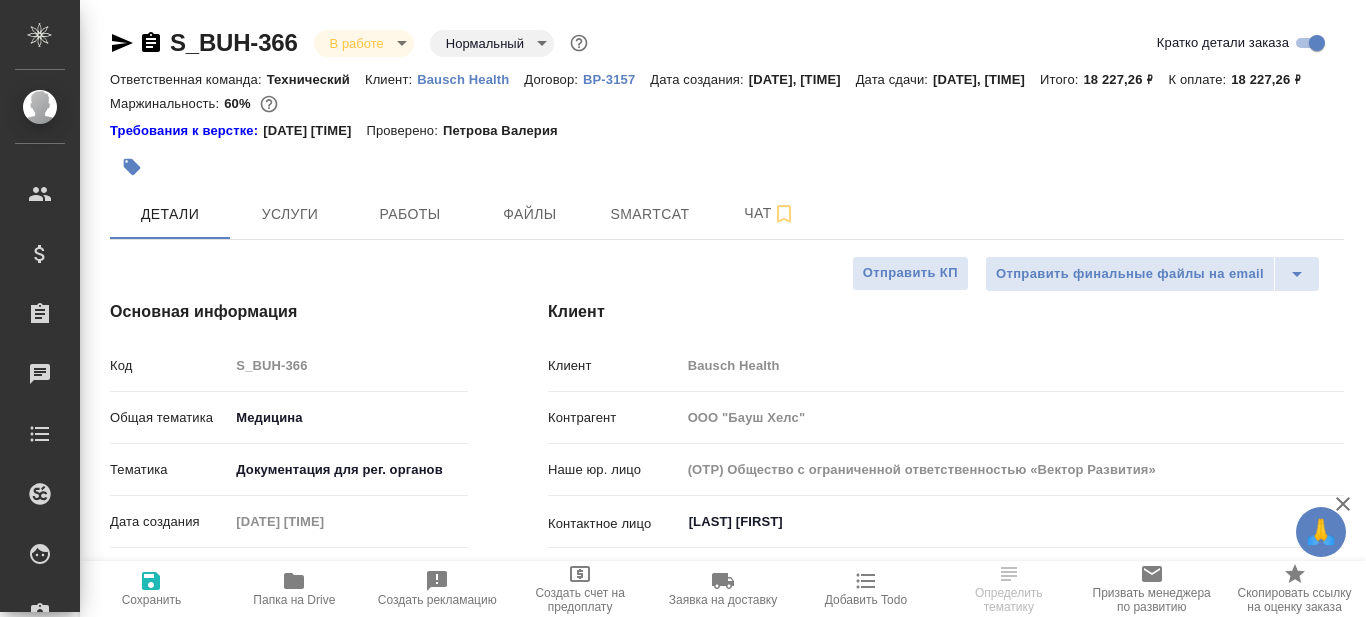 type on "x" 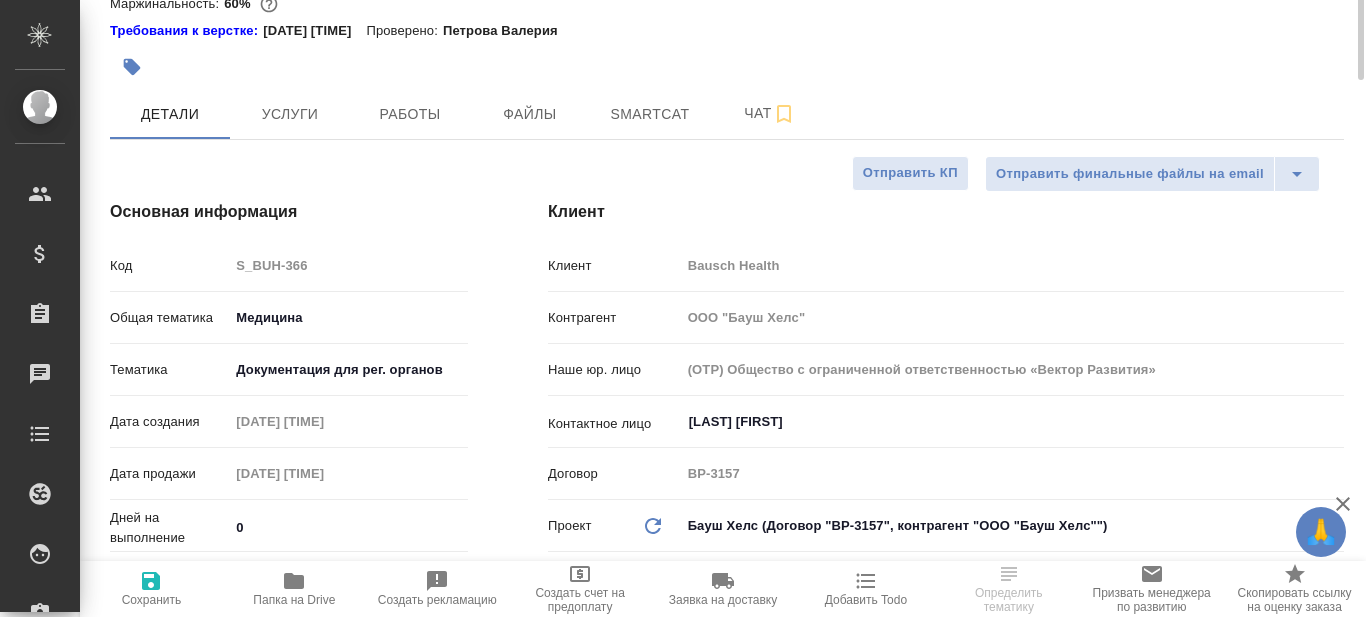 scroll, scrollTop: 0, scrollLeft: 0, axis: both 